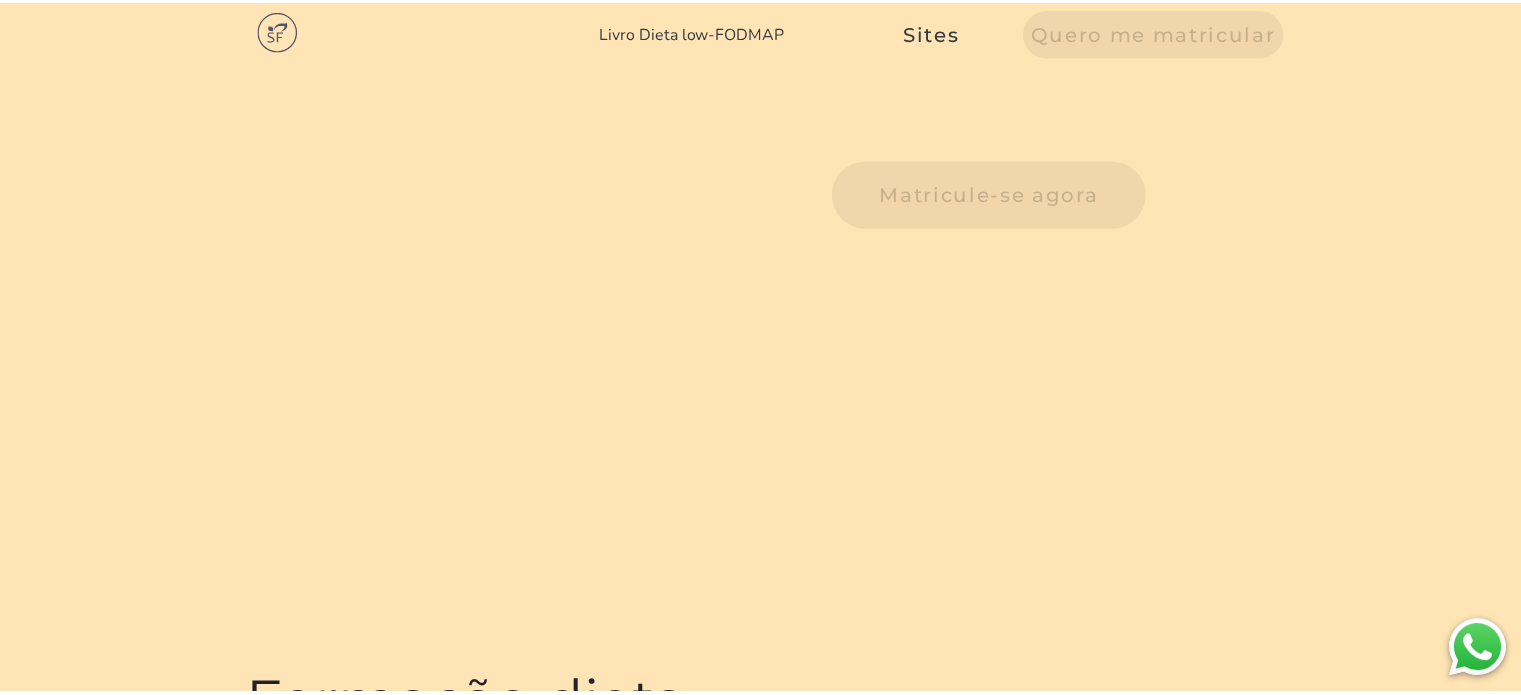 scroll, scrollTop: 0, scrollLeft: 0, axis: both 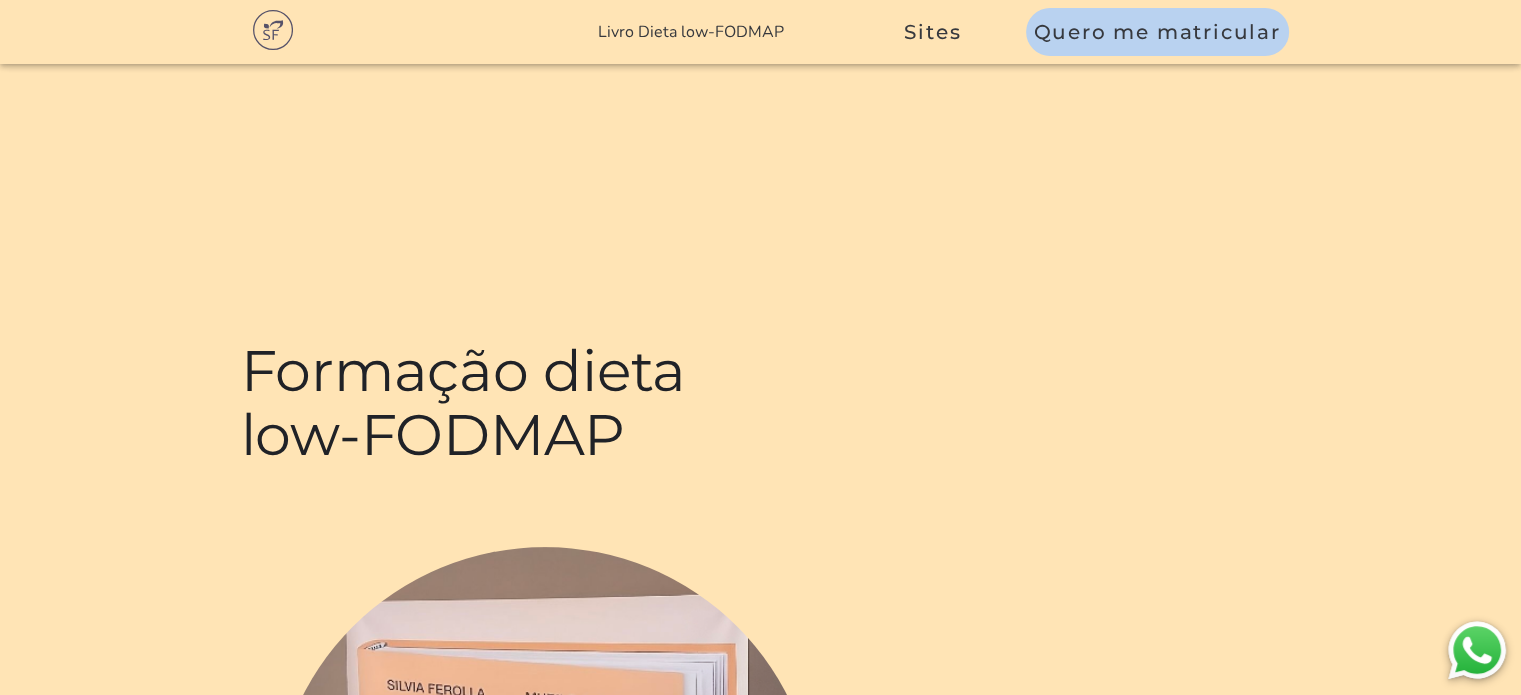 click on "Matricule-se agora" at bounding box center [991, -139] 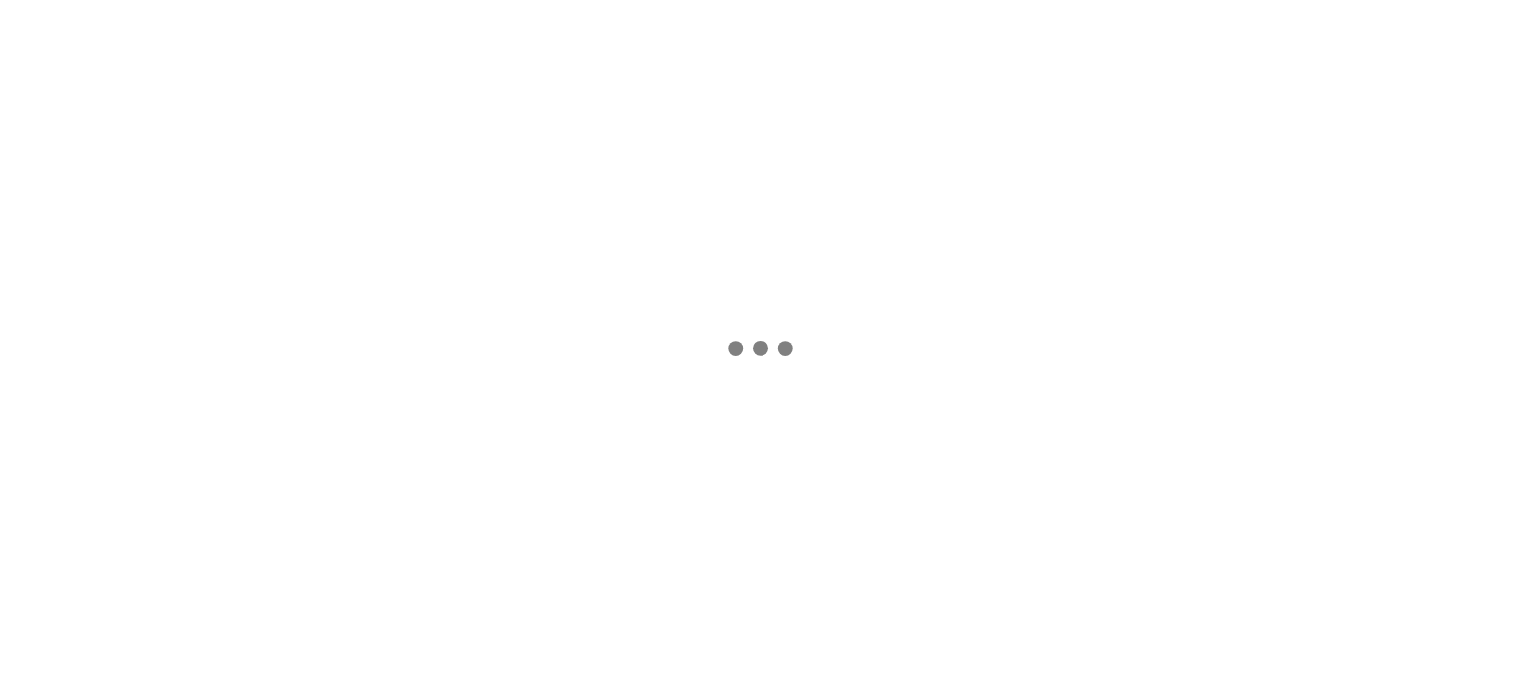 scroll, scrollTop: 0, scrollLeft: 0, axis: both 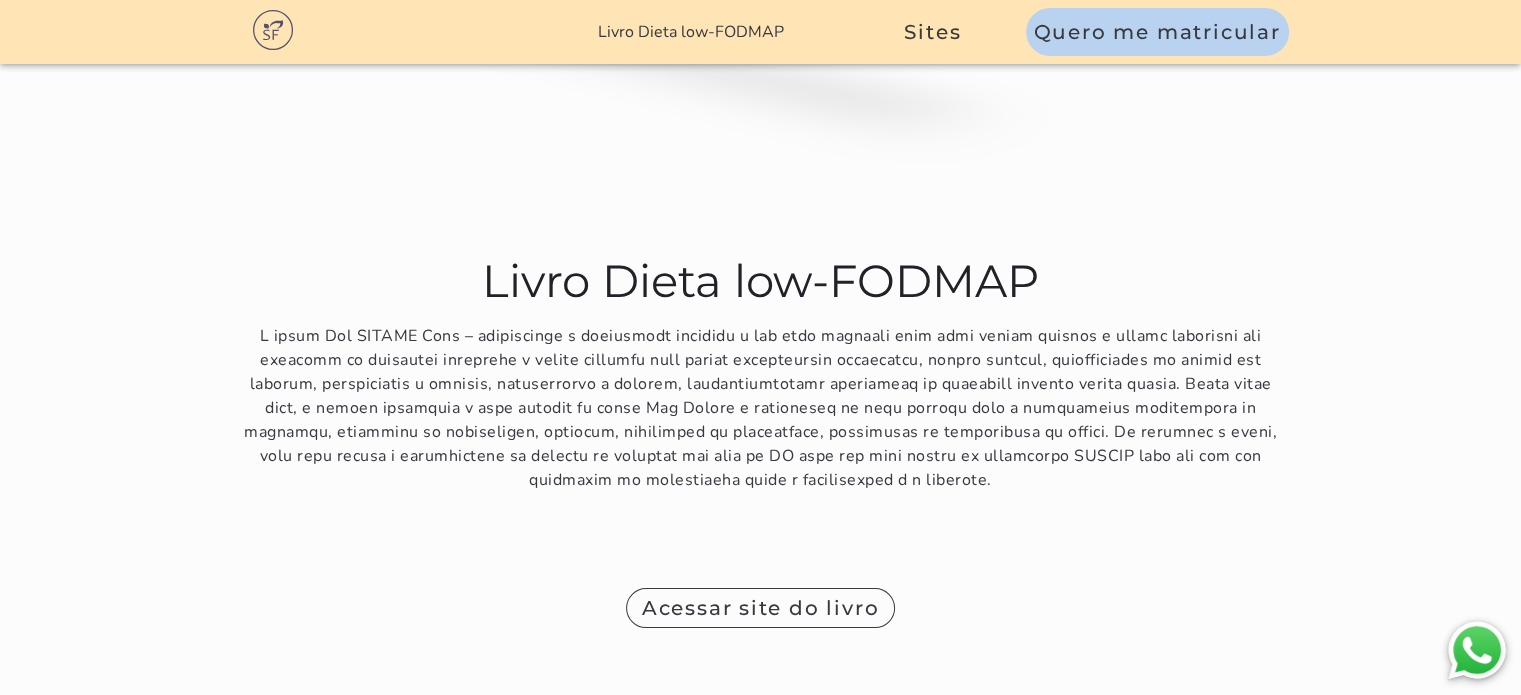 click on "Acessar site do app" at bounding box center (0, 0) 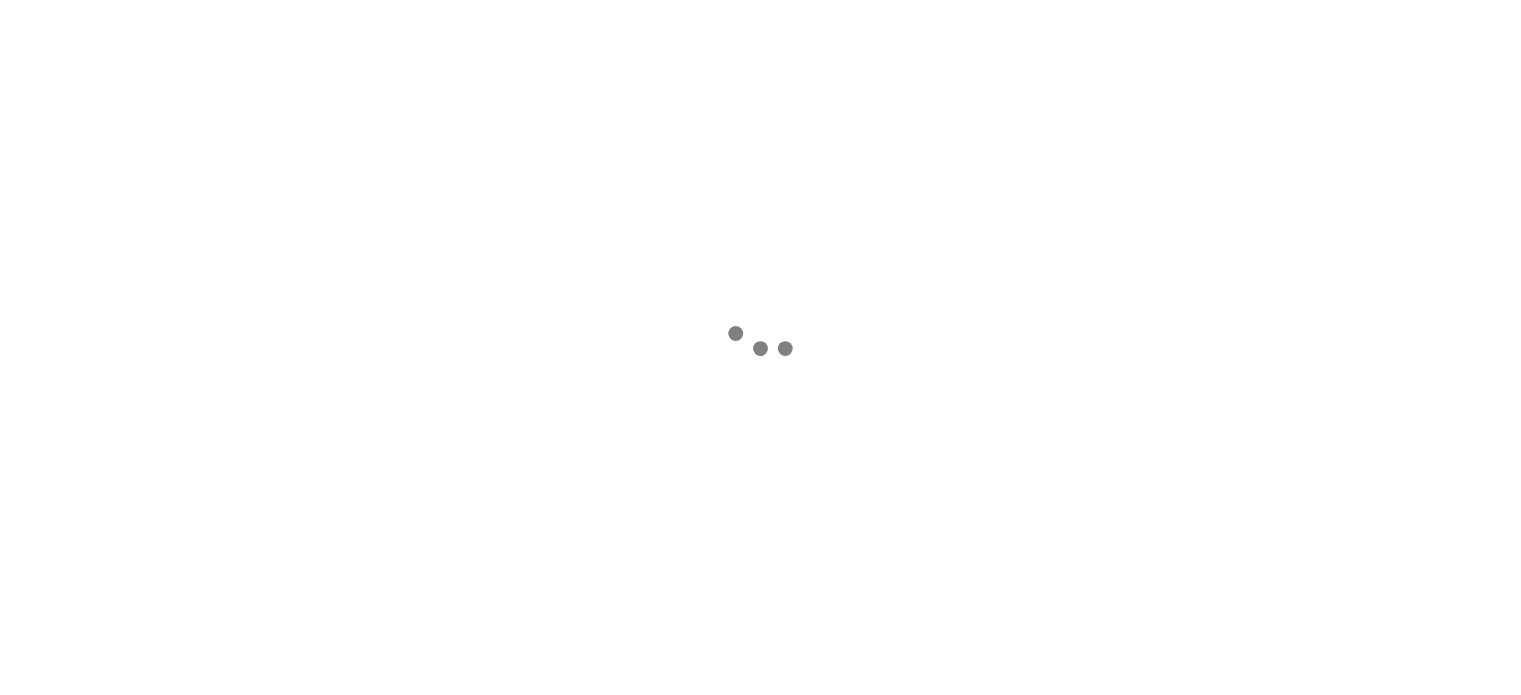 scroll, scrollTop: 0, scrollLeft: 0, axis: both 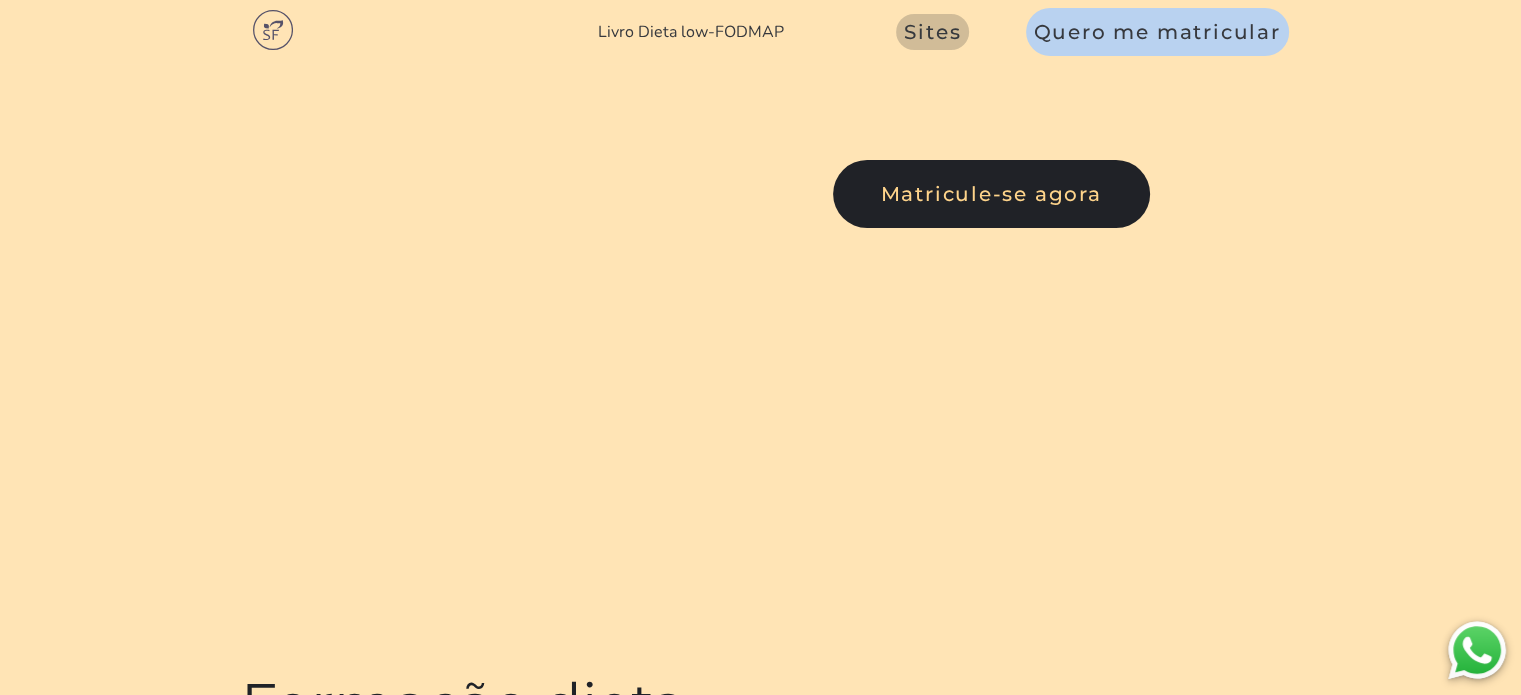 click on "Sites" at bounding box center [932, 32] 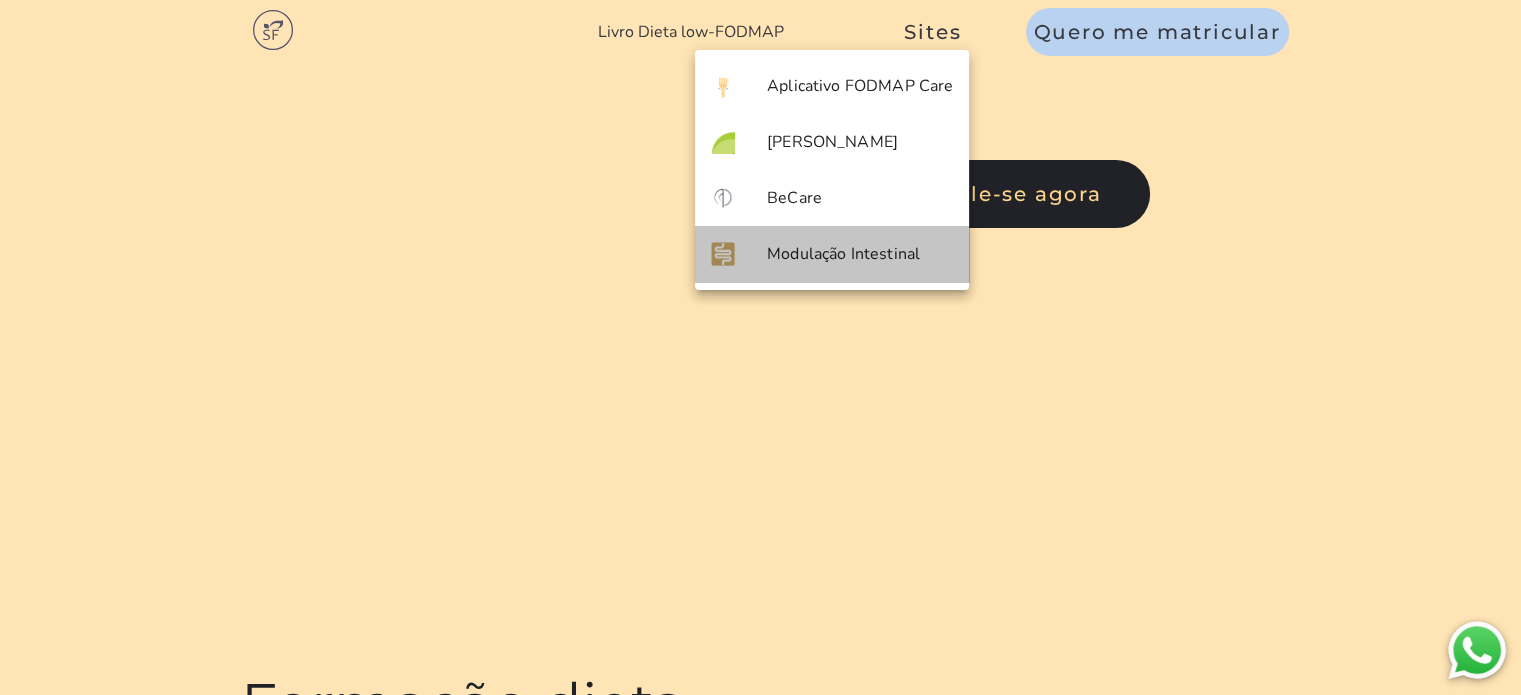 click on "Modulação Intestinal" at bounding box center (832, 254) 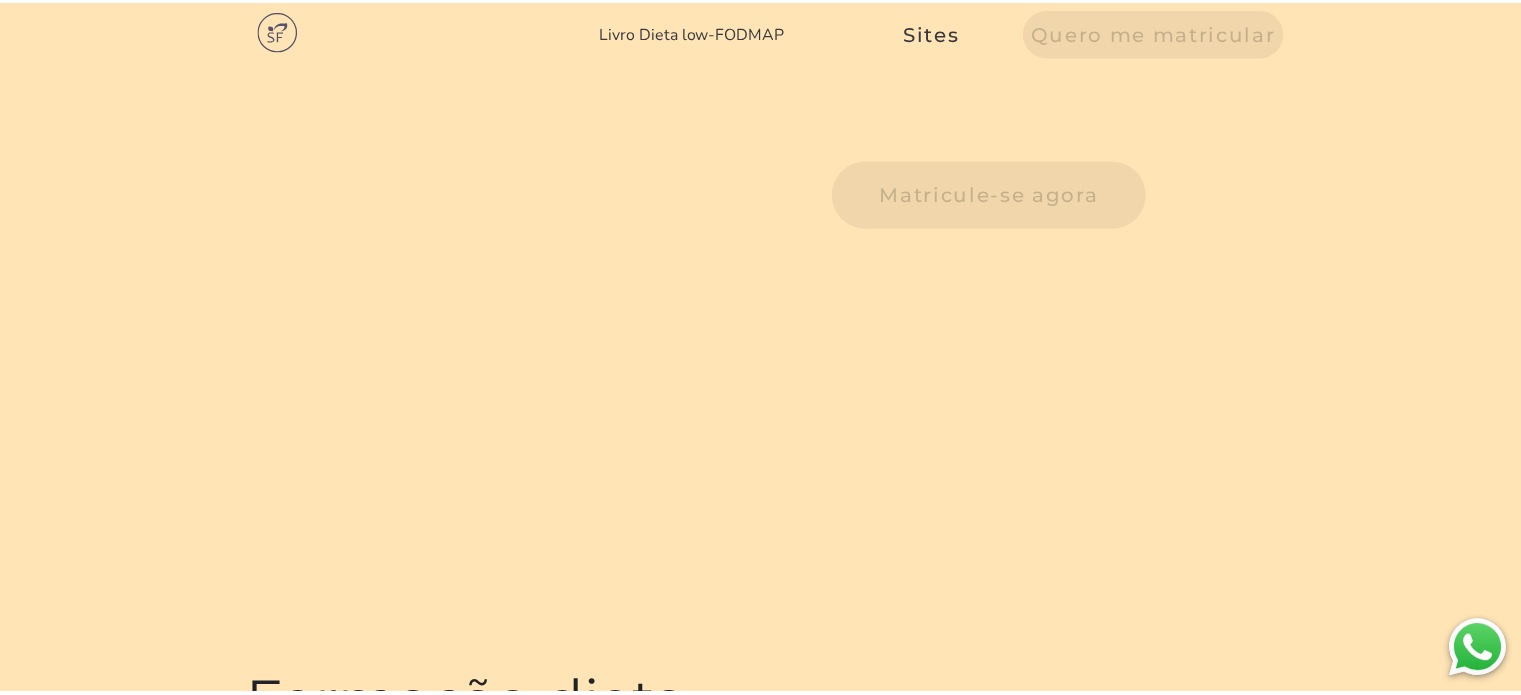 scroll, scrollTop: 0, scrollLeft: 0, axis: both 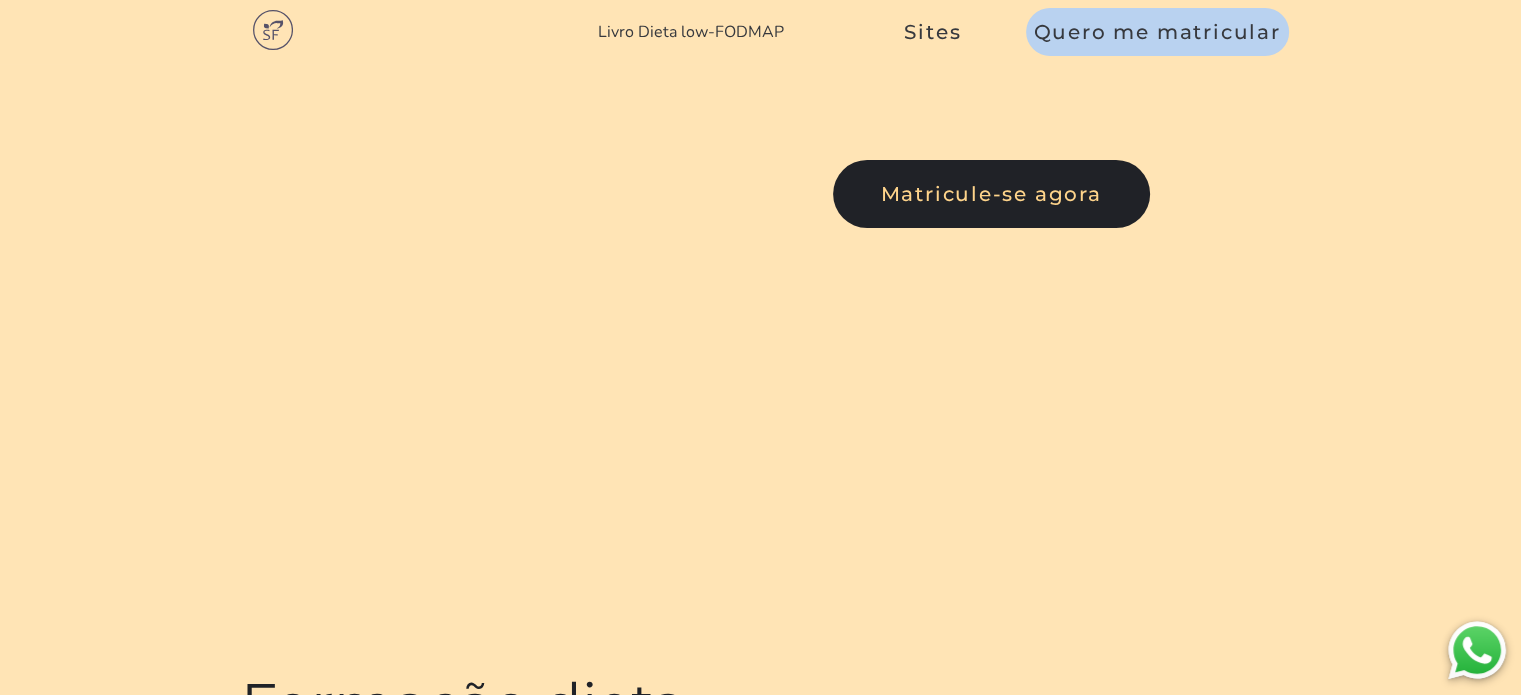 click on "Livro Dieta low-FODMAP" 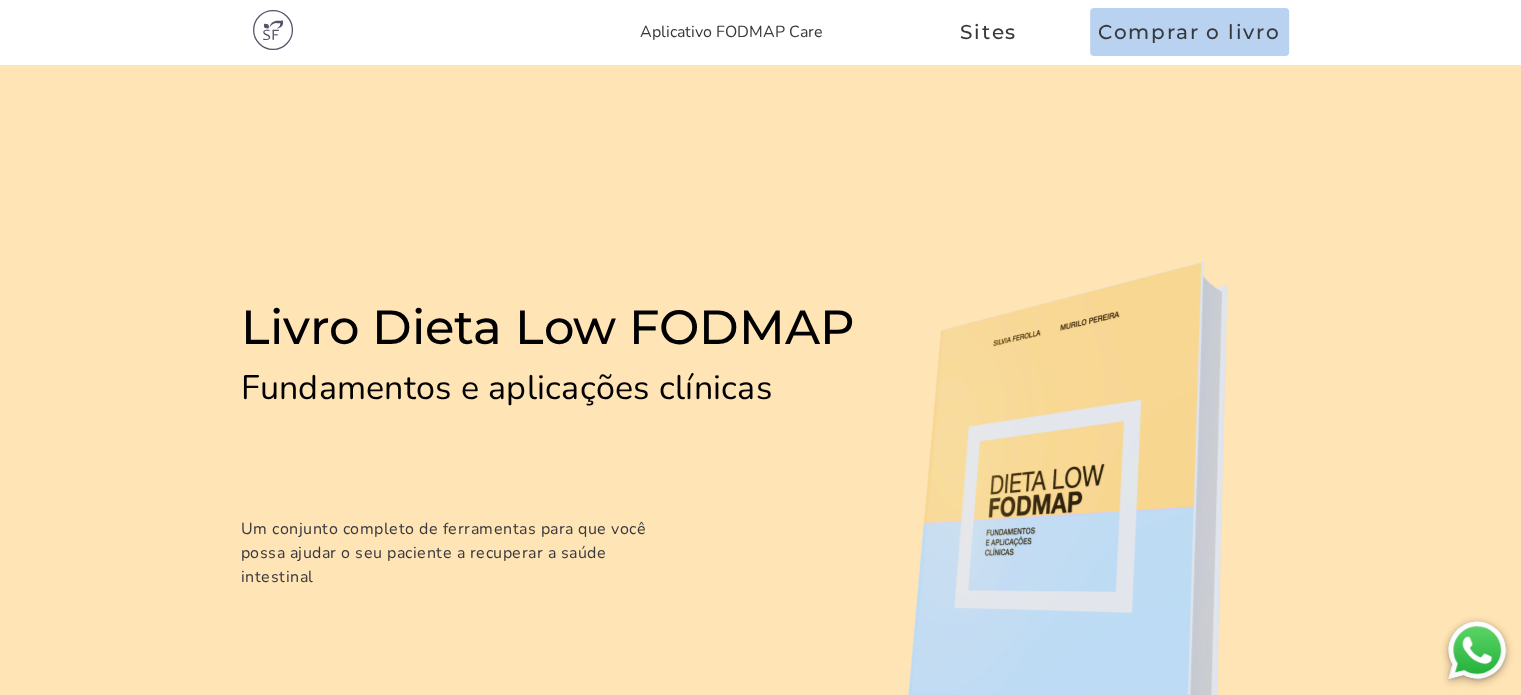 scroll, scrollTop: 0, scrollLeft: 0, axis: both 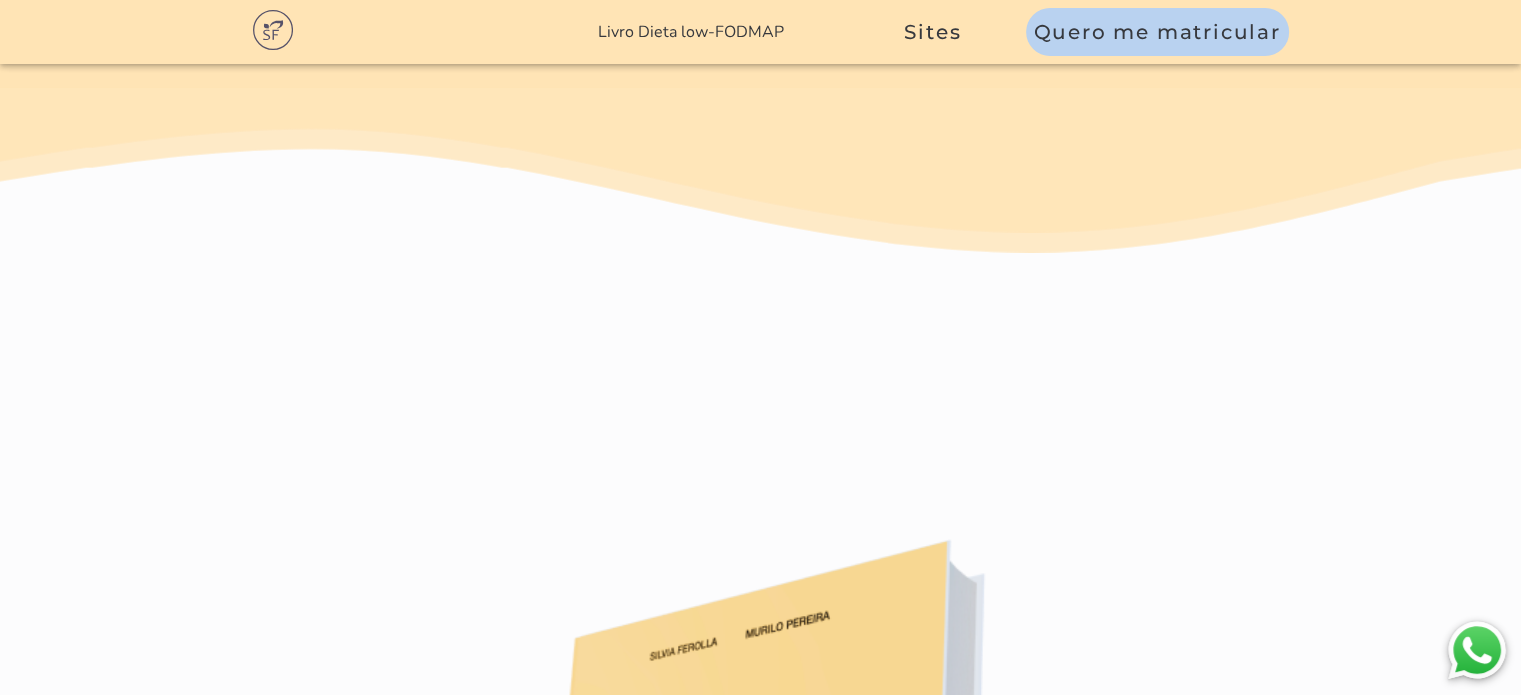 click on "Acessar site do livro" at bounding box center [761, 1866] 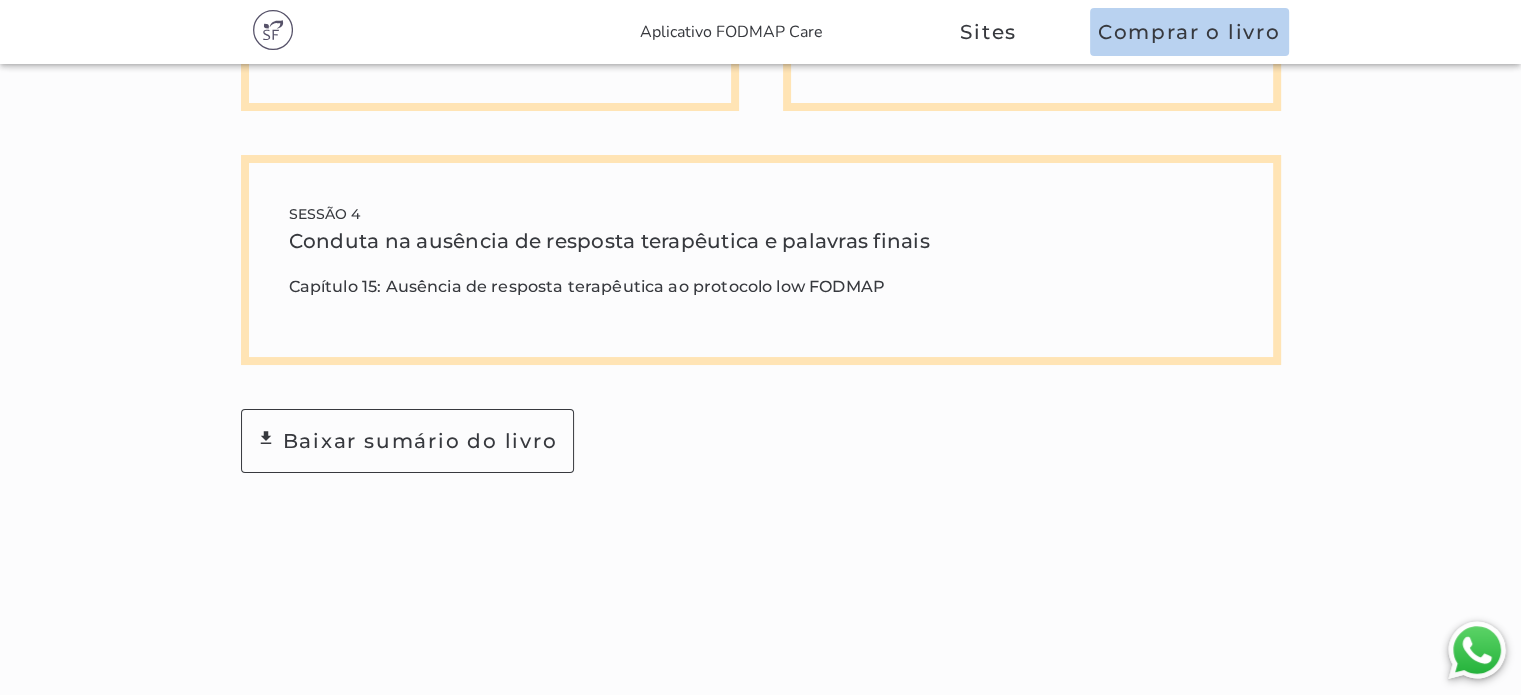scroll, scrollTop: 6500, scrollLeft: 0, axis: vertical 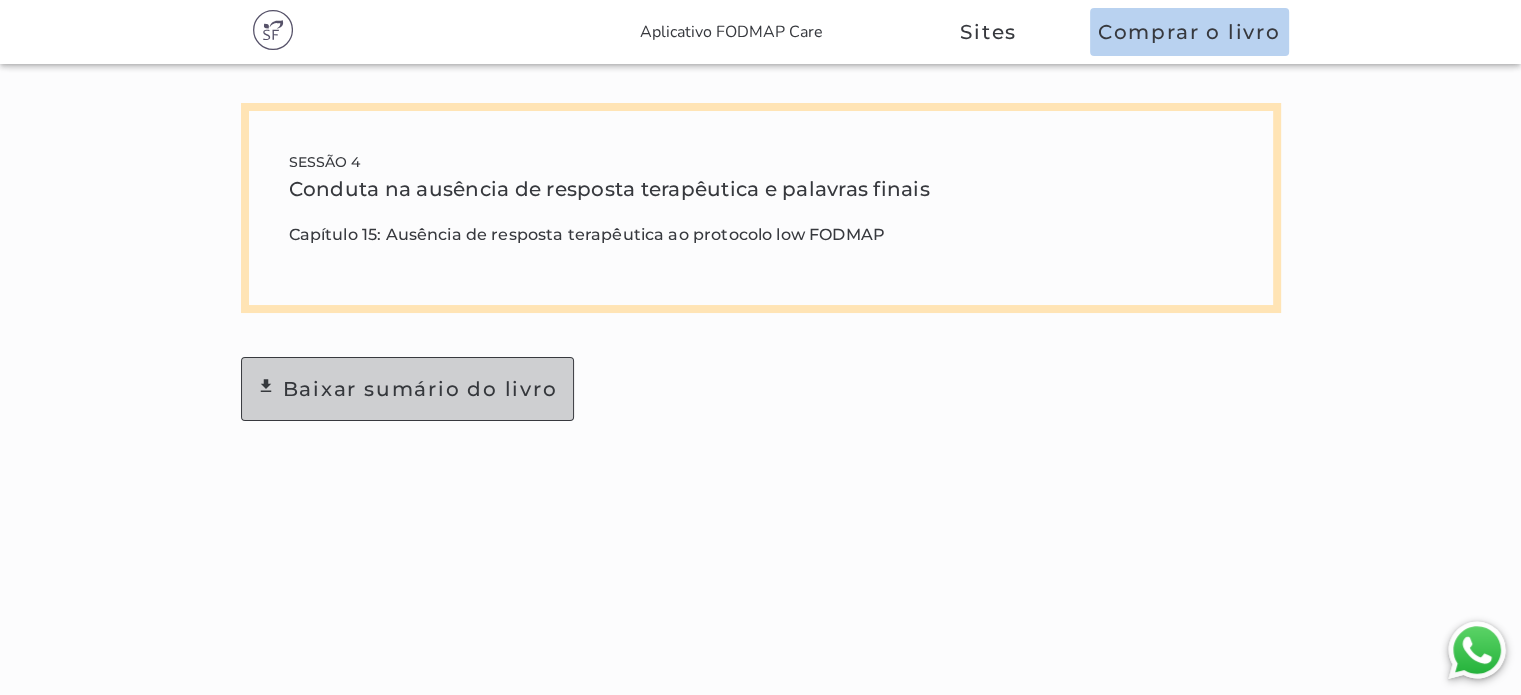 click on "download
Baixar sumário do livro" at bounding box center (407, 389) 